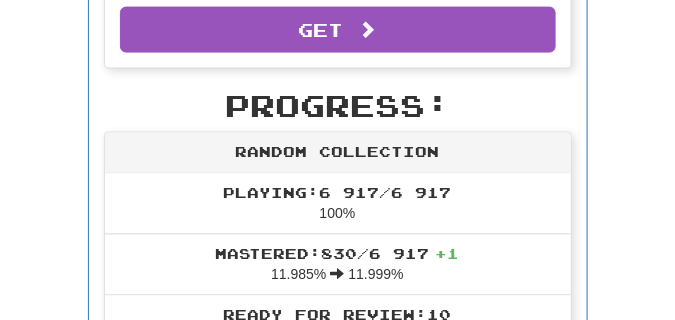 scroll, scrollTop: 638, scrollLeft: 0, axis: vertical 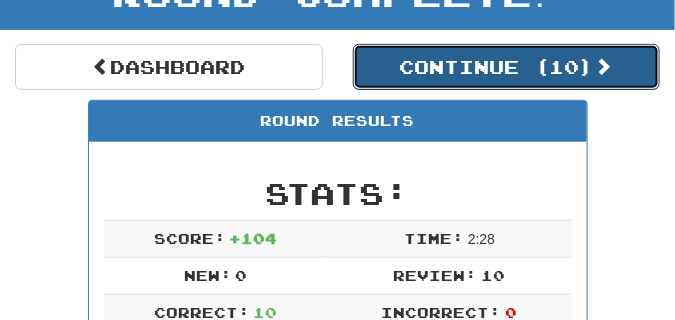 click on "Continue ( 10 )" at bounding box center [507, 67] 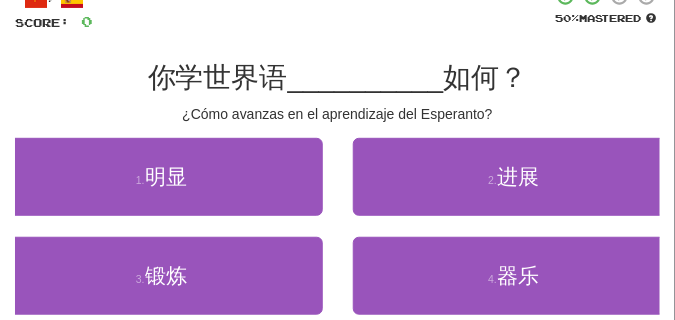 scroll, scrollTop: 138, scrollLeft: 0, axis: vertical 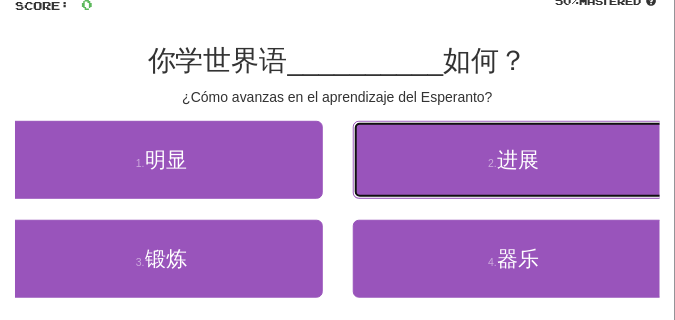 click on "2 .  进展" at bounding box center [514, 160] 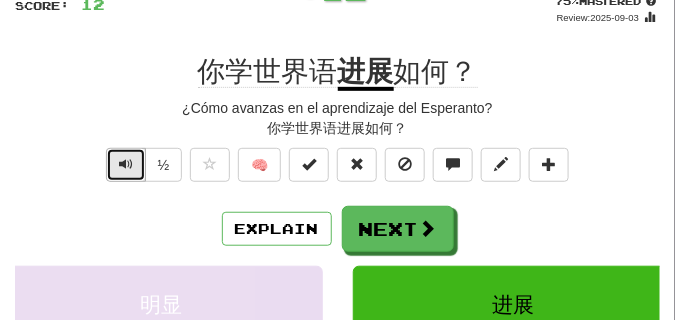 click at bounding box center (126, 164) 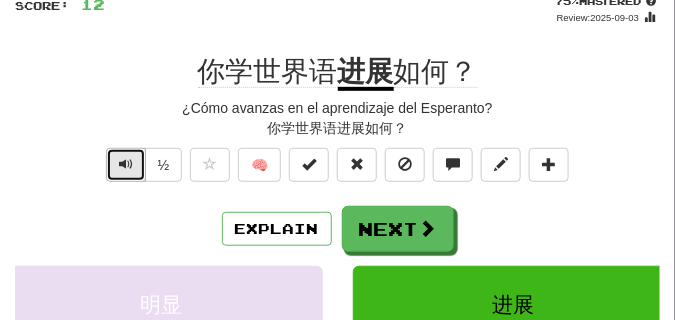 click at bounding box center [126, 164] 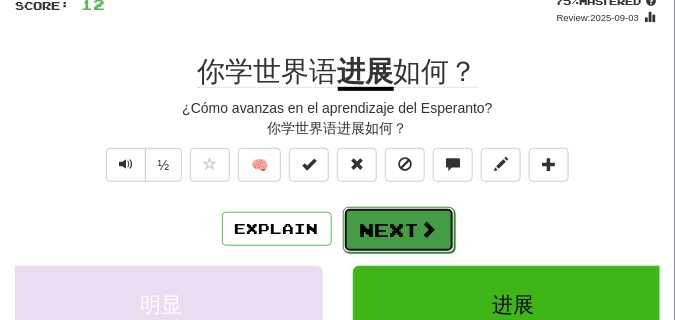 click on "Next" at bounding box center [399, 230] 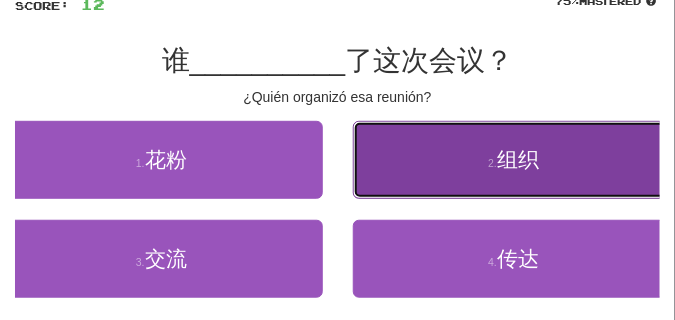 click on "2 .  组织" at bounding box center [514, 160] 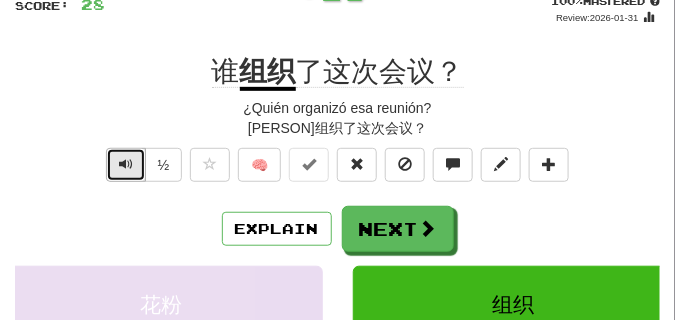 click at bounding box center (126, 164) 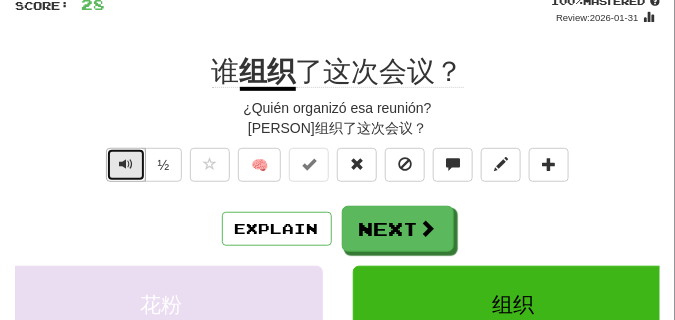 click at bounding box center [126, 164] 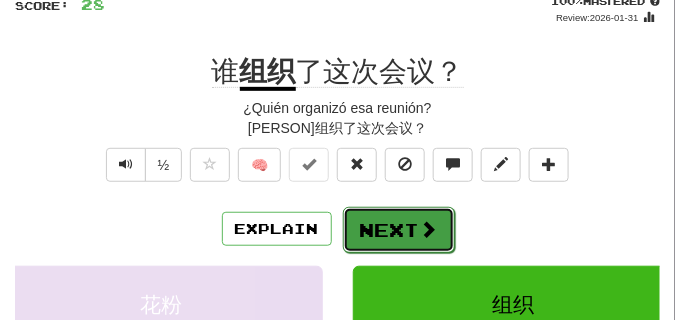 click on "Next" at bounding box center (399, 230) 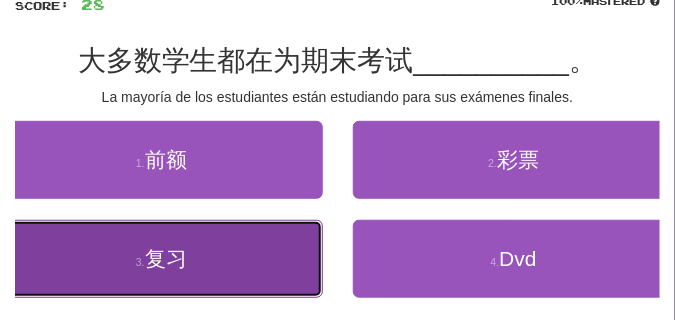 click on "3 .  复习" at bounding box center (161, 259) 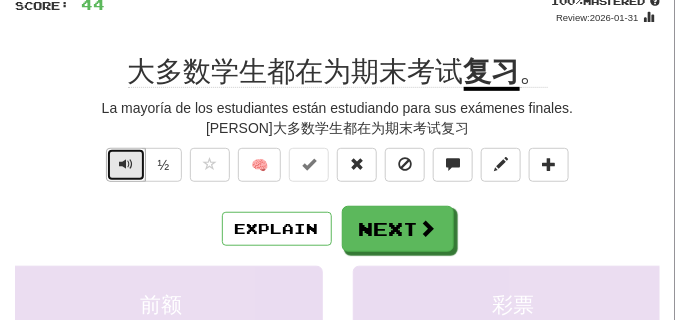 click at bounding box center (126, 164) 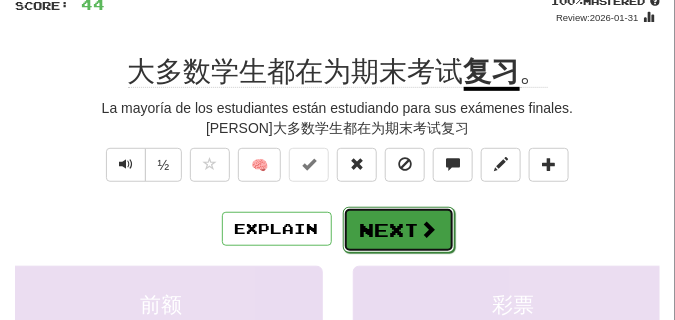 click on "Next" at bounding box center [399, 230] 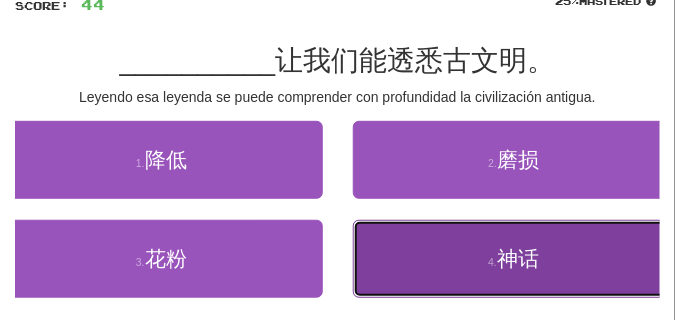 click on "4 .  神话" at bounding box center [514, 259] 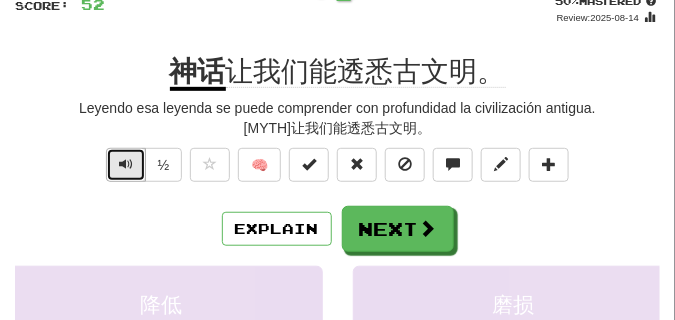 click at bounding box center [126, 164] 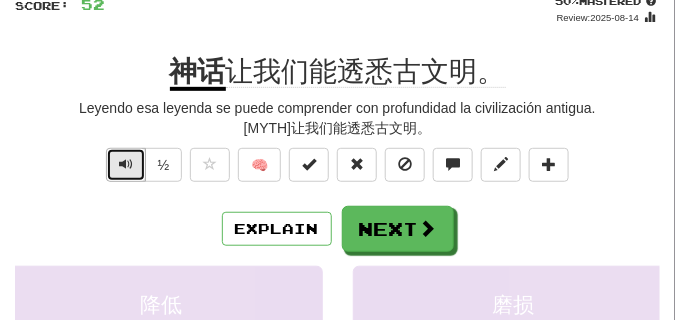 click at bounding box center (126, 164) 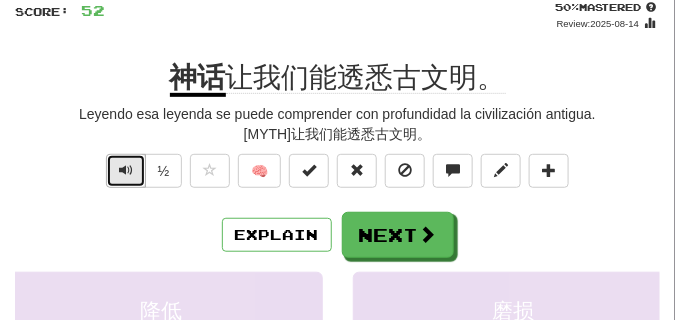 scroll, scrollTop: 138, scrollLeft: 0, axis: vertical 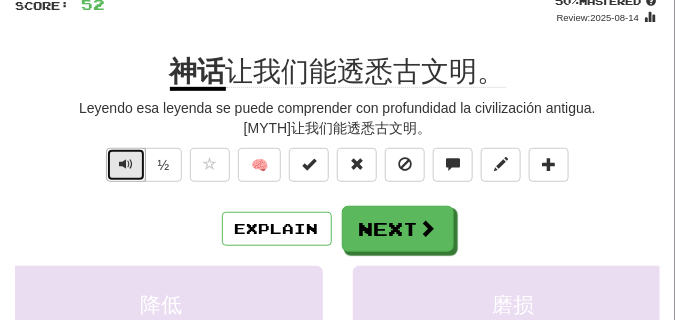 click at bounding box center (126, 164) 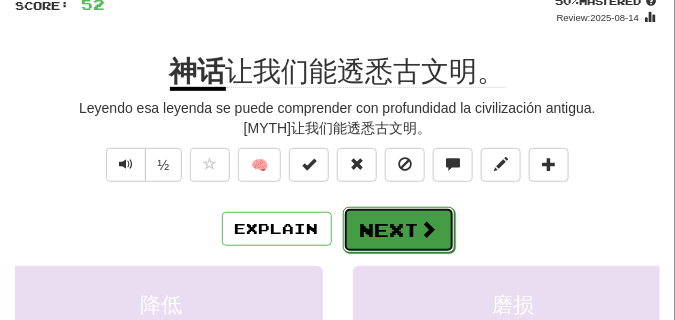 click on "Next" at bounding box center (399, 230) 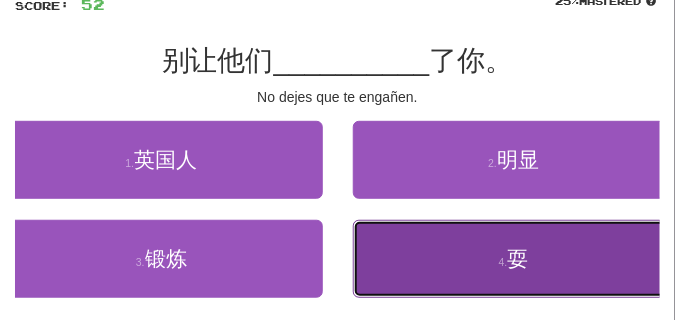 click on "4 .  耍" at bounding box center (514, 259) 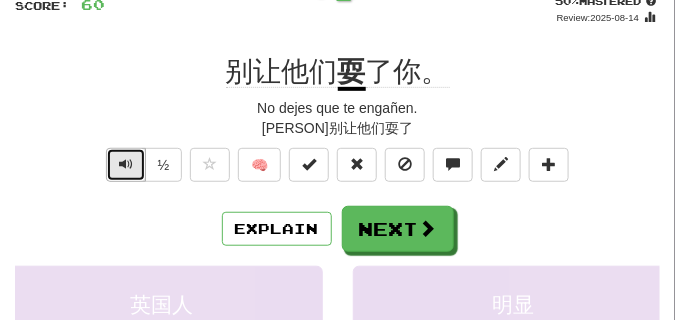 click at bounding box center [126, 165] 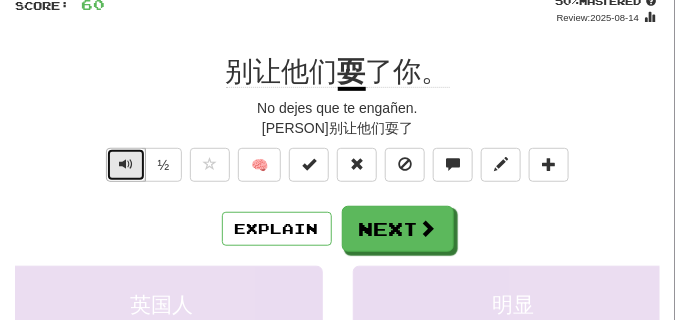 click at bounding box center [126, 165] 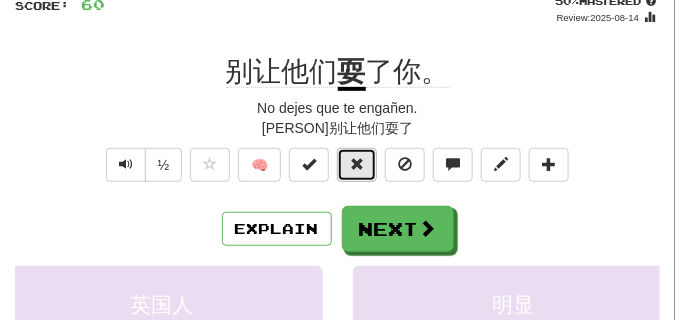 click at bounding box center [357, 164] 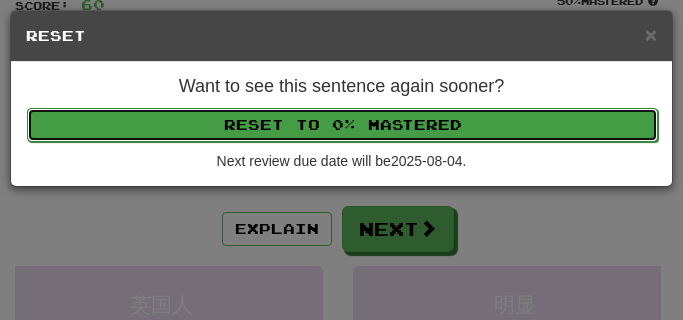 click on "Reset to 0% Mastered" at bounding box center (342, 125) 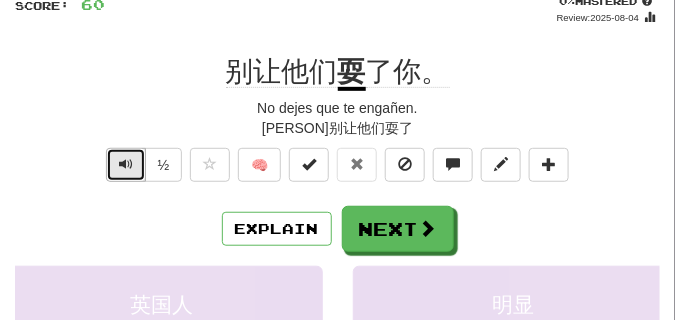 click at bounding box center (126, 165) 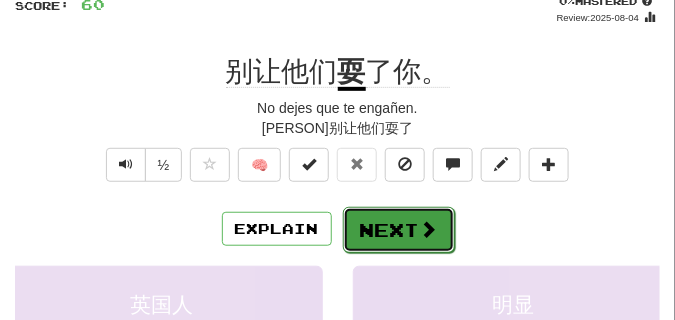 click on "Next" at bounding box center (399, 230) 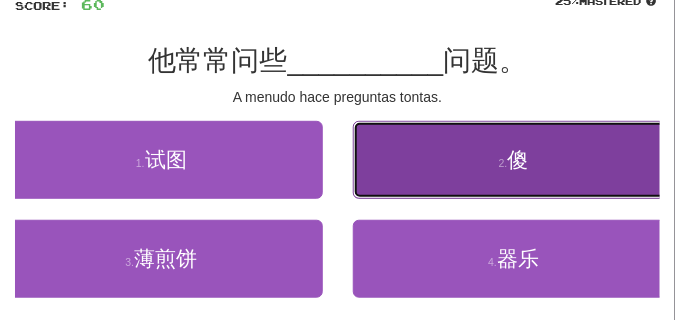 click on "2 .  傻" at bounding box center [514, 160] 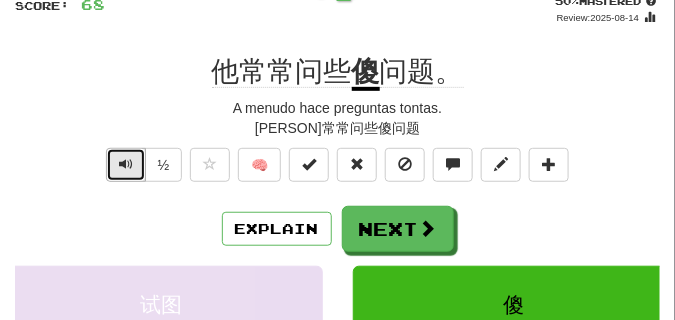 click at bounding box center (126, 164) 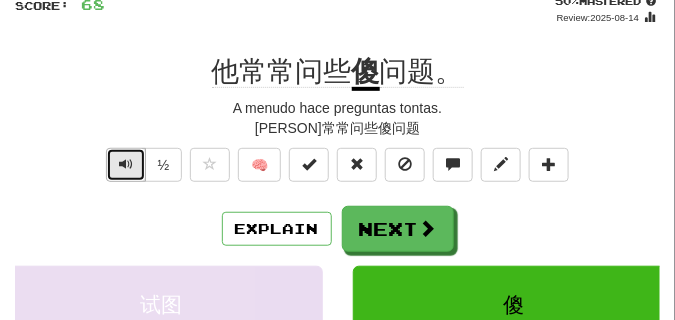 click at bounding box center [126, 164] 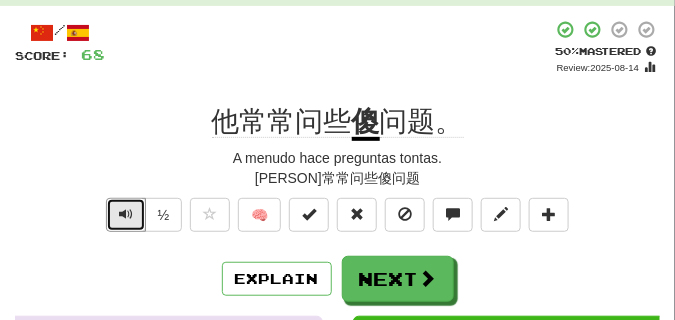 scroll, scrollTop: 138, scrollLeft: 0, axis: vertical 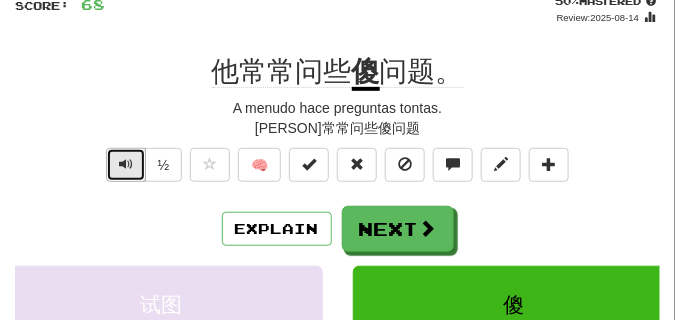 click at bounding box center [126, 164] 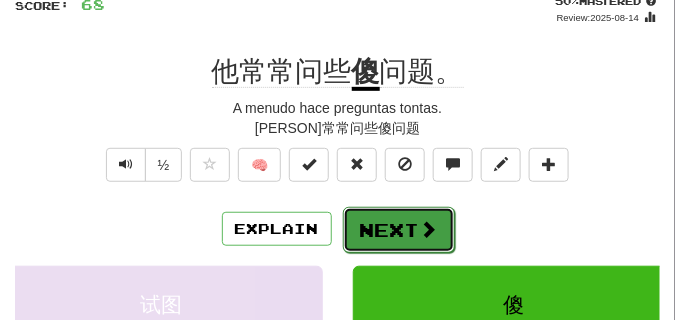 click on "Next" at bounding box center [399, 230] 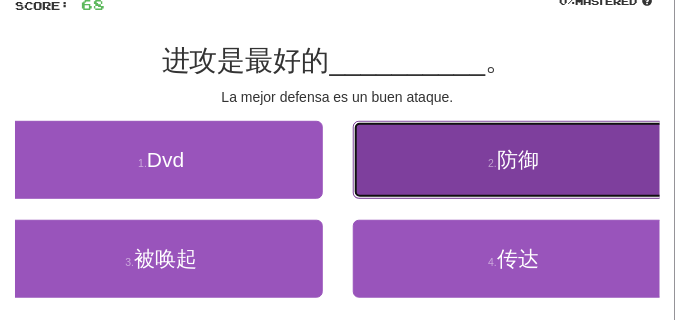 click on "2 .  防御" at bounding box center [514, 160] 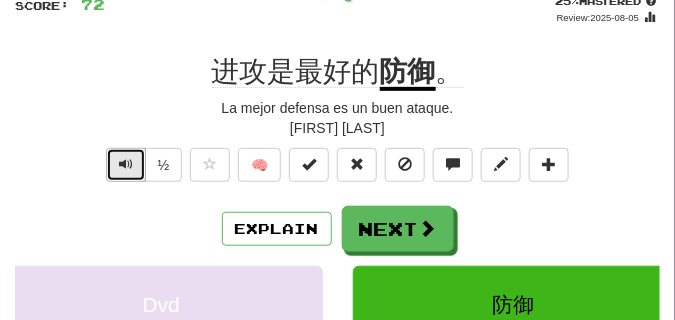 click at bounding box center (126, 164) 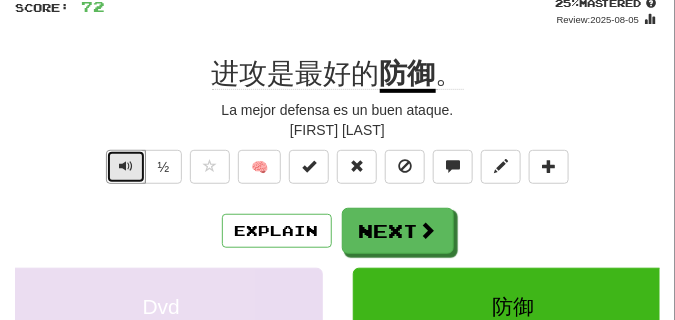 scroll, scrollTop: 138, scrollLeft: 0, axis: vertical 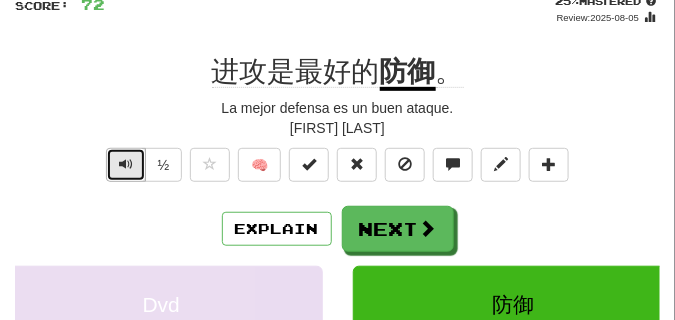 click at bounding box center (126, 165) 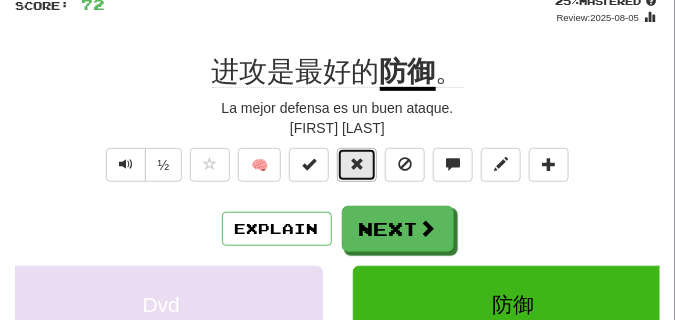 click at bounding box center (357, 165) 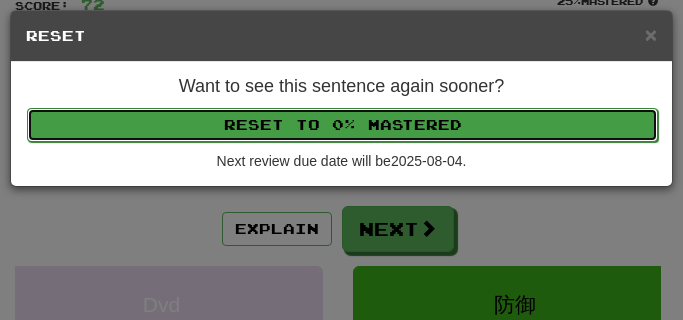 click on "Reset to 0% Mastered" at bounding box center [342, 125] 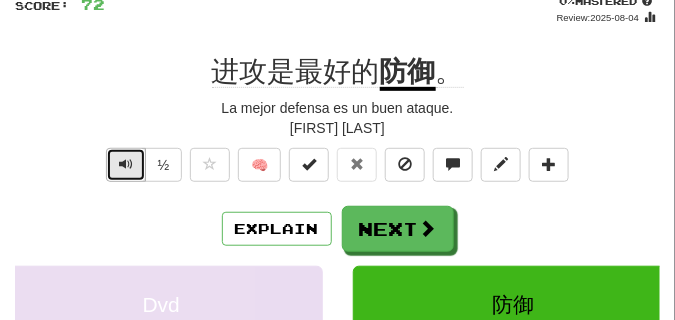 click at bounding box center (126, 164) 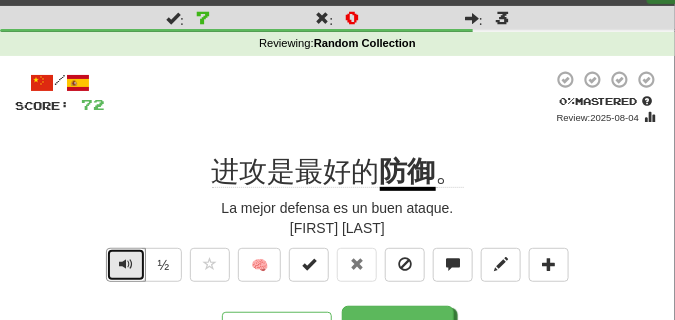 scroll, scrollTop: 138, scrollLeft: 0, axis: vertical 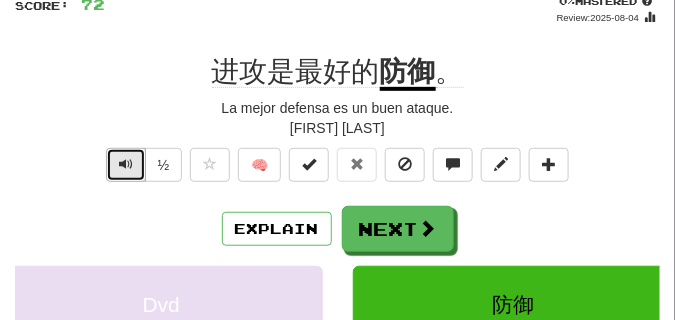 click at bounding box center (126, 164) 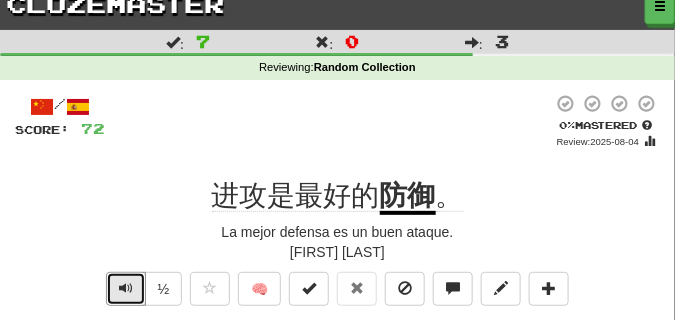 scroll, scrollTop: 0, scrollLeft: 0, axis: both 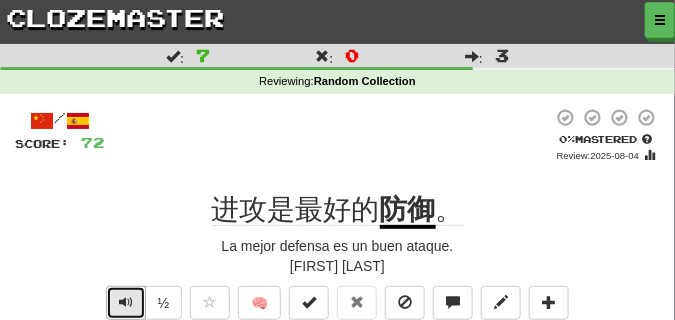 click at bounding box center [126, 303] 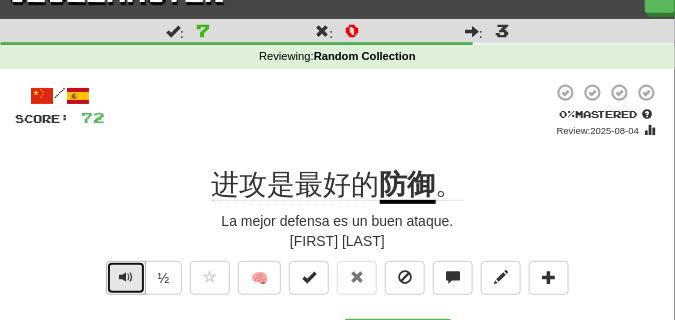 scroll, scrollTop: 50, scrollLeft: 0, axis: vertical 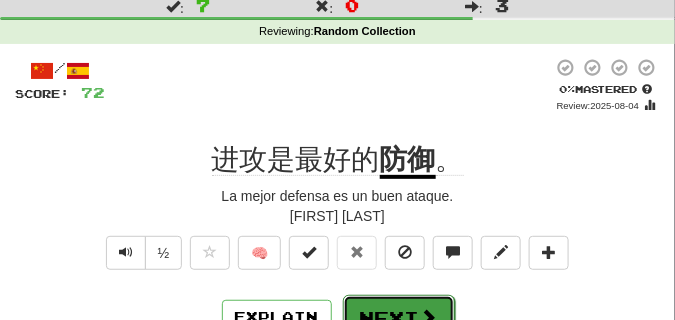click at bounding box center [429, 317] 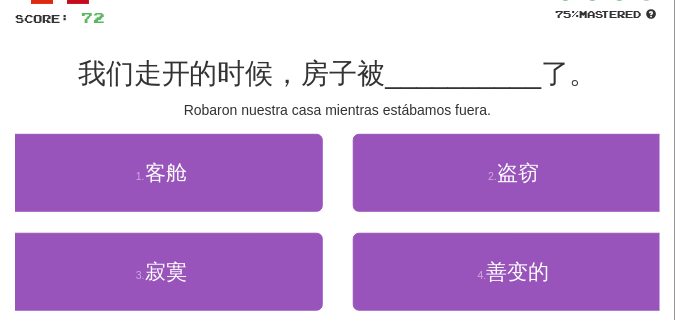 scroll, scrollTop: 150, scrollLeft: 0, axis: vertical 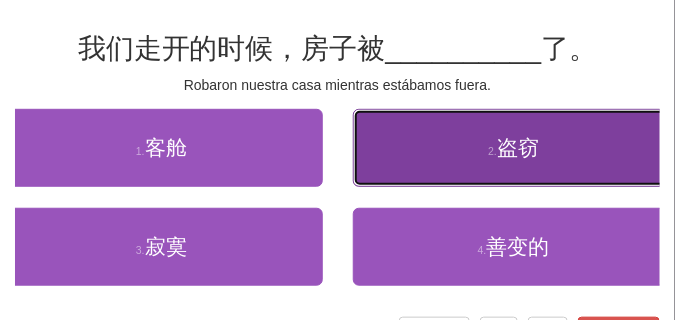 click on "2 .  盗窃" at bounding box center [514, 148] 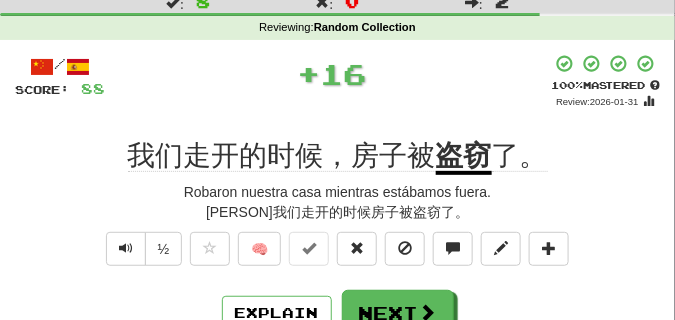 scroll, scrollTop: 50, scrollLeft: 0, axis: vertical 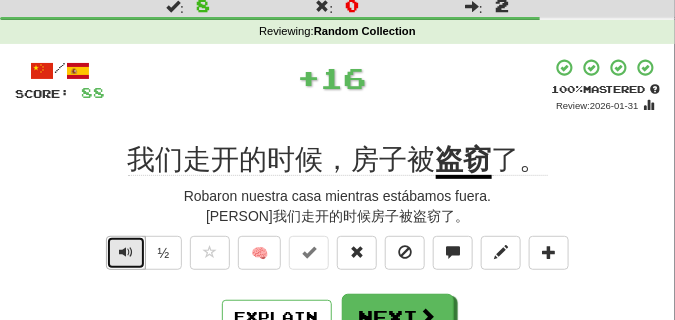 click at bounding box center [126, 253] 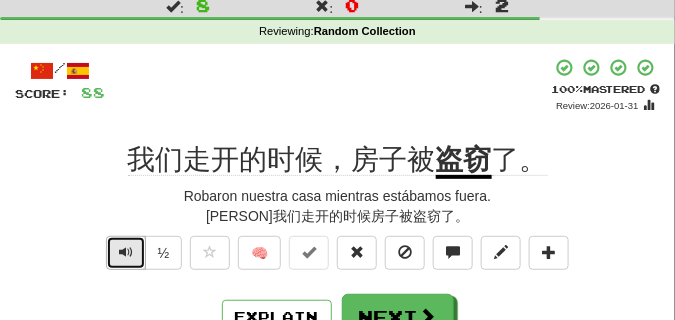 click at bounding box center (126, 252) 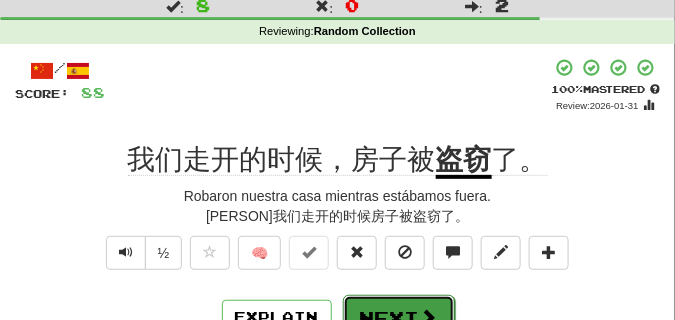 click on "Next" at bounding box center (399, 318) 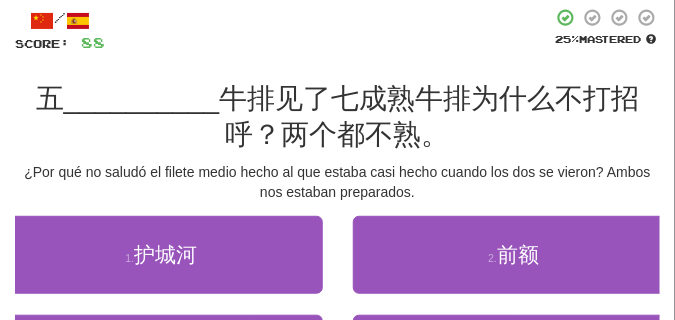 scroll, scrollTop: 150, scrollLeft: 0, axis: vertical 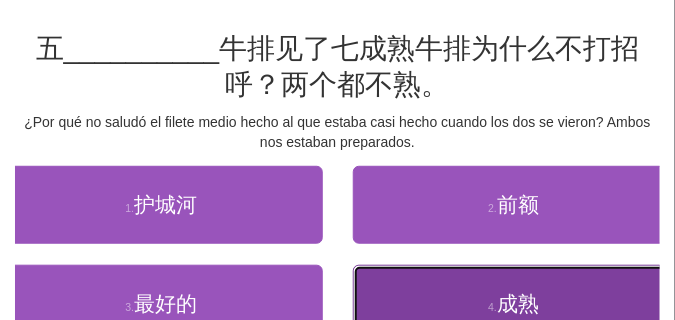 click on "4 .  成熟" at bounding box center (514, 304) 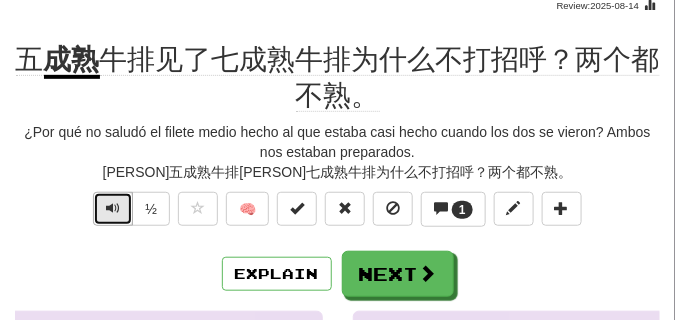 click at bounding box center [113, 208] 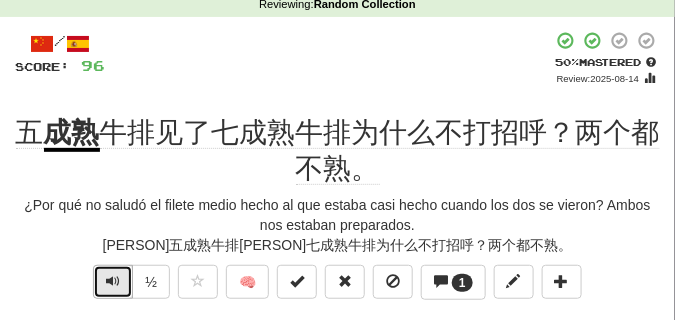 scroll, scrollTop: 100, scrollLeft: 0, axis: vertical 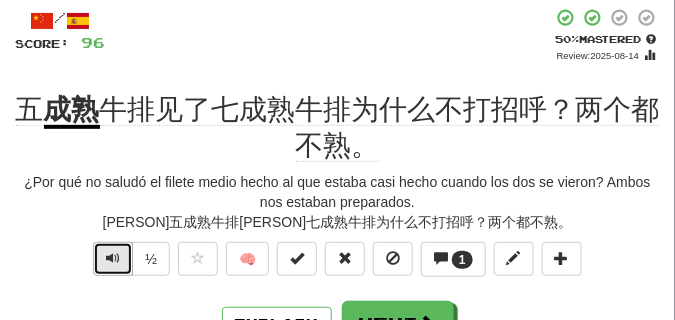 click at bounding box center [113, 258] 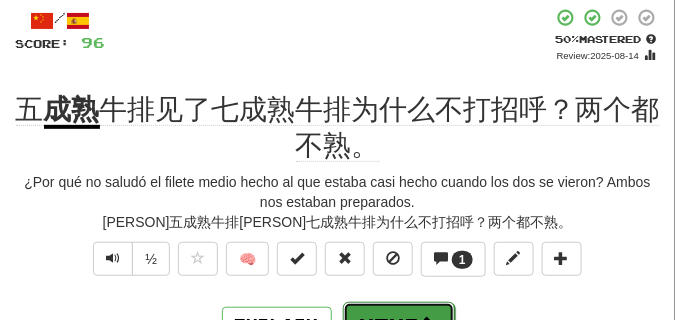 click on "Next" at bounding box center [399, 325] 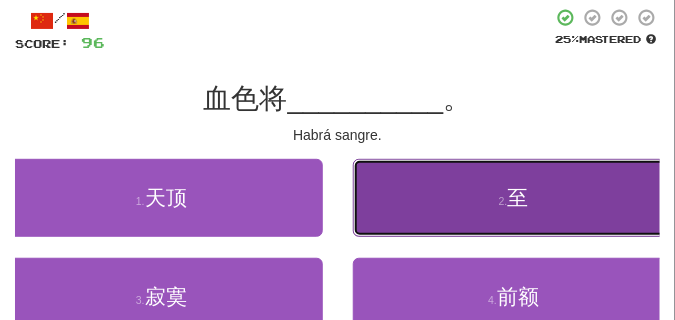 click on "2 .  至" at bounding box center (514, 198) 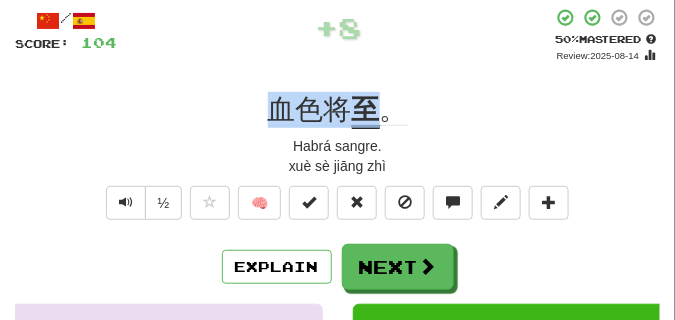 drag, startPoint x: 269, startPoint y: 116, endPoint x: 377, endPoint y: 112, distance: 108.07405 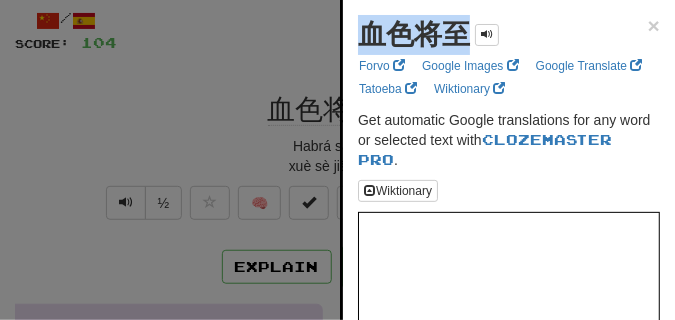 drag, startPoint x: 345, startPoint y: 105, endPoint x: 461, endPoint y: 42, distance: 132.00378 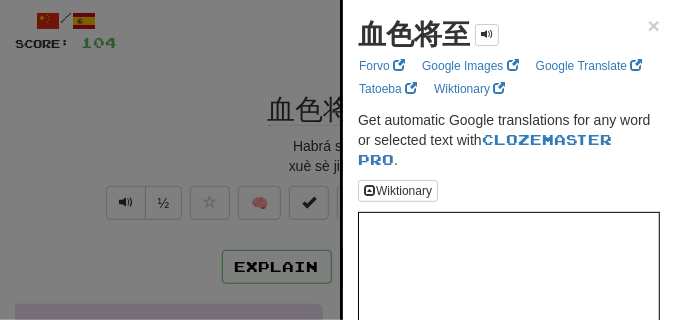click at bounding box center [337, 160] 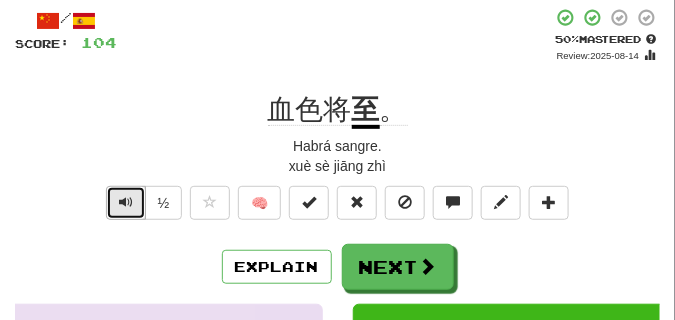 click at bounding box center [126, 202] 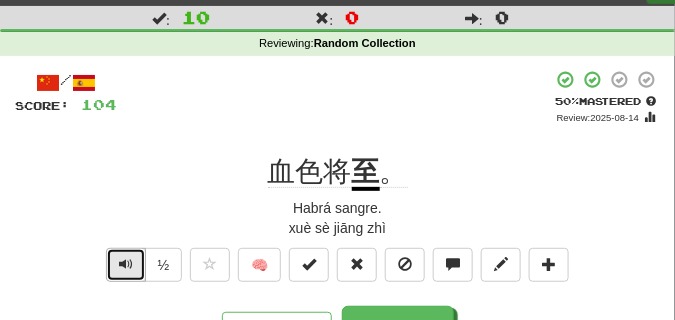 scroll, scrollTop: 100, scrollLeft: 0, axis: vertical 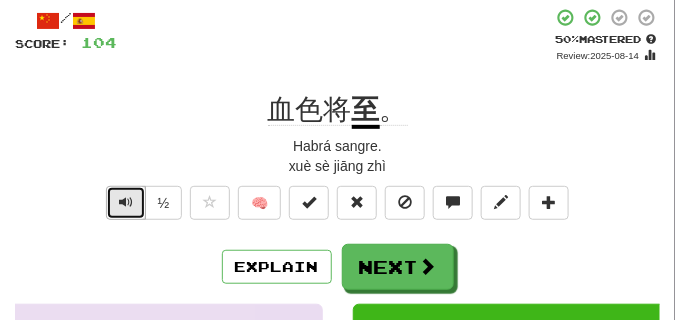 click at bounding box center [126, 203] 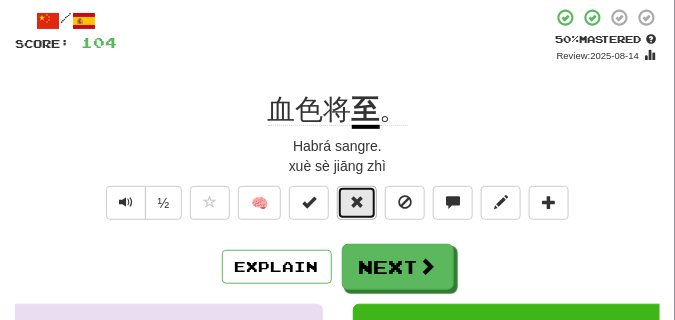 click at bounding box center [357, 203] 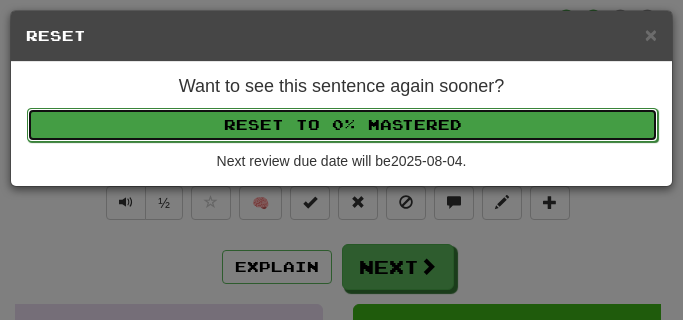 click on "Reset to 0% Mastered" at bounding box center (342, 125) 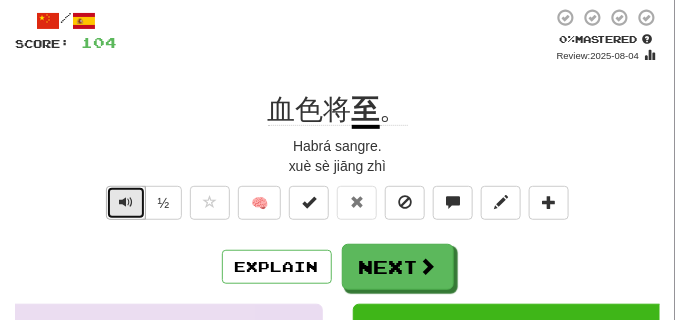 click at bounding box center [126, 202] 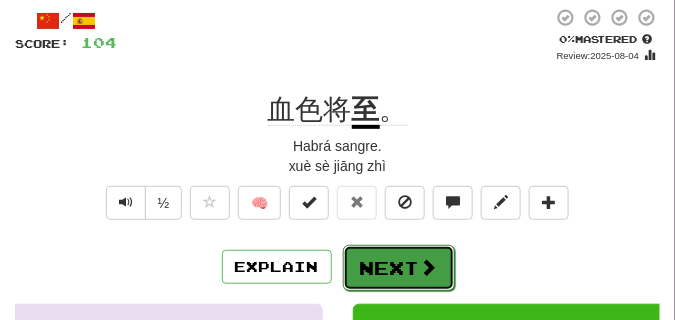 click on "Next" at bounding box center (399, 268) 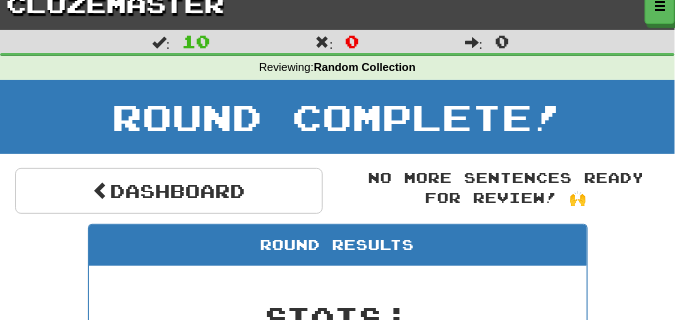 scroll, scrollTop: 0, scrollLeft: 0, axis: both 